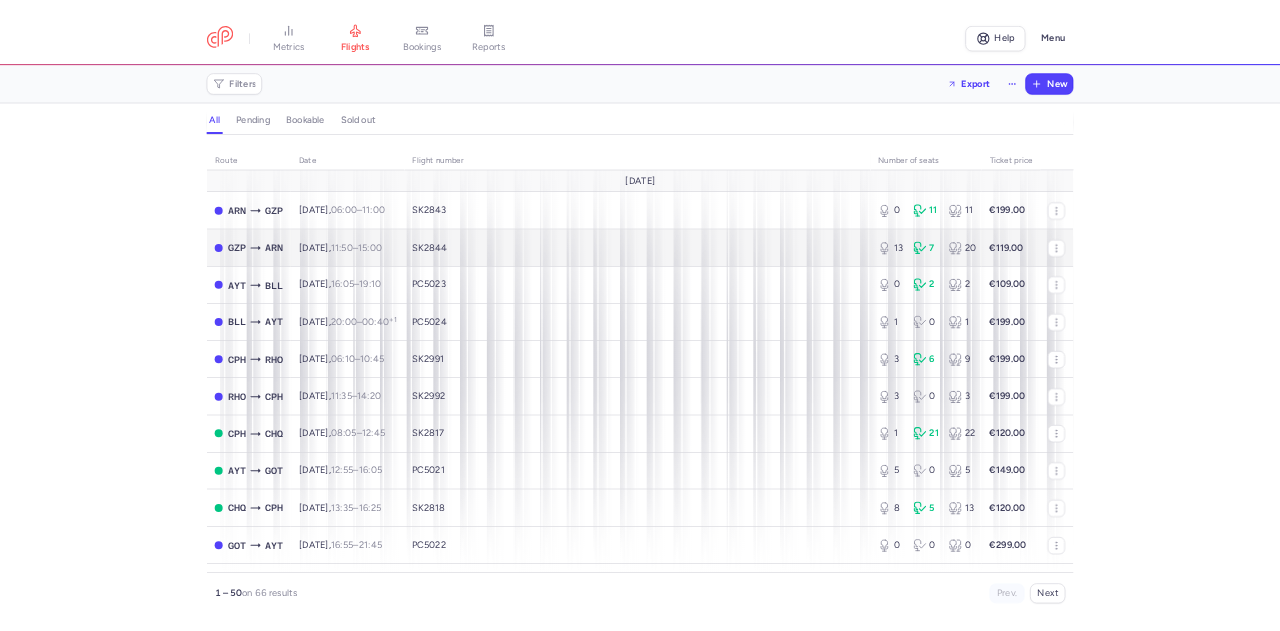 scroll, scrollTop: 0, scrollLeft: 0, axis: both 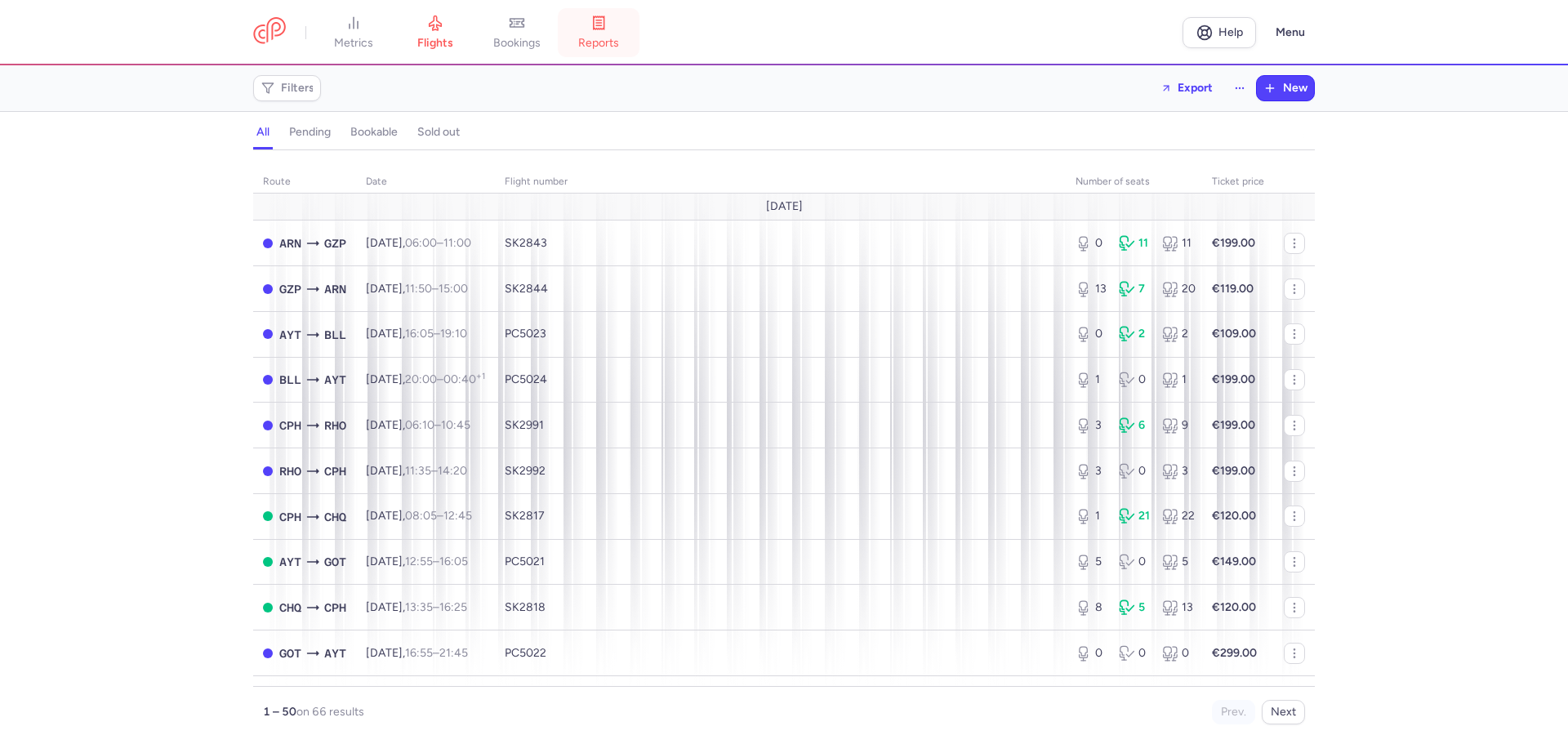 click on "reports" at bounding box center [599, 33] 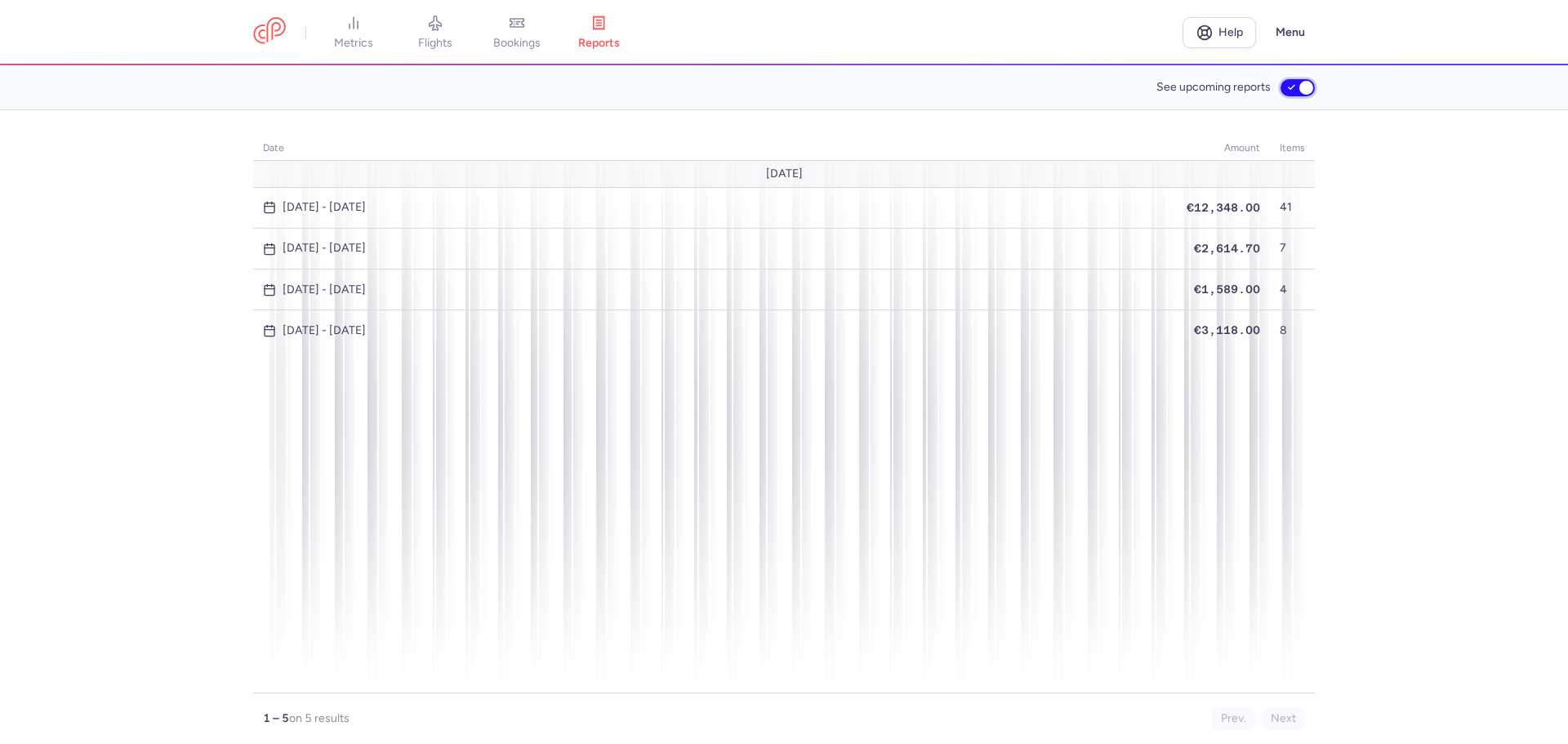 click on "See upcoming reports" at bounding box center [1298, 87] 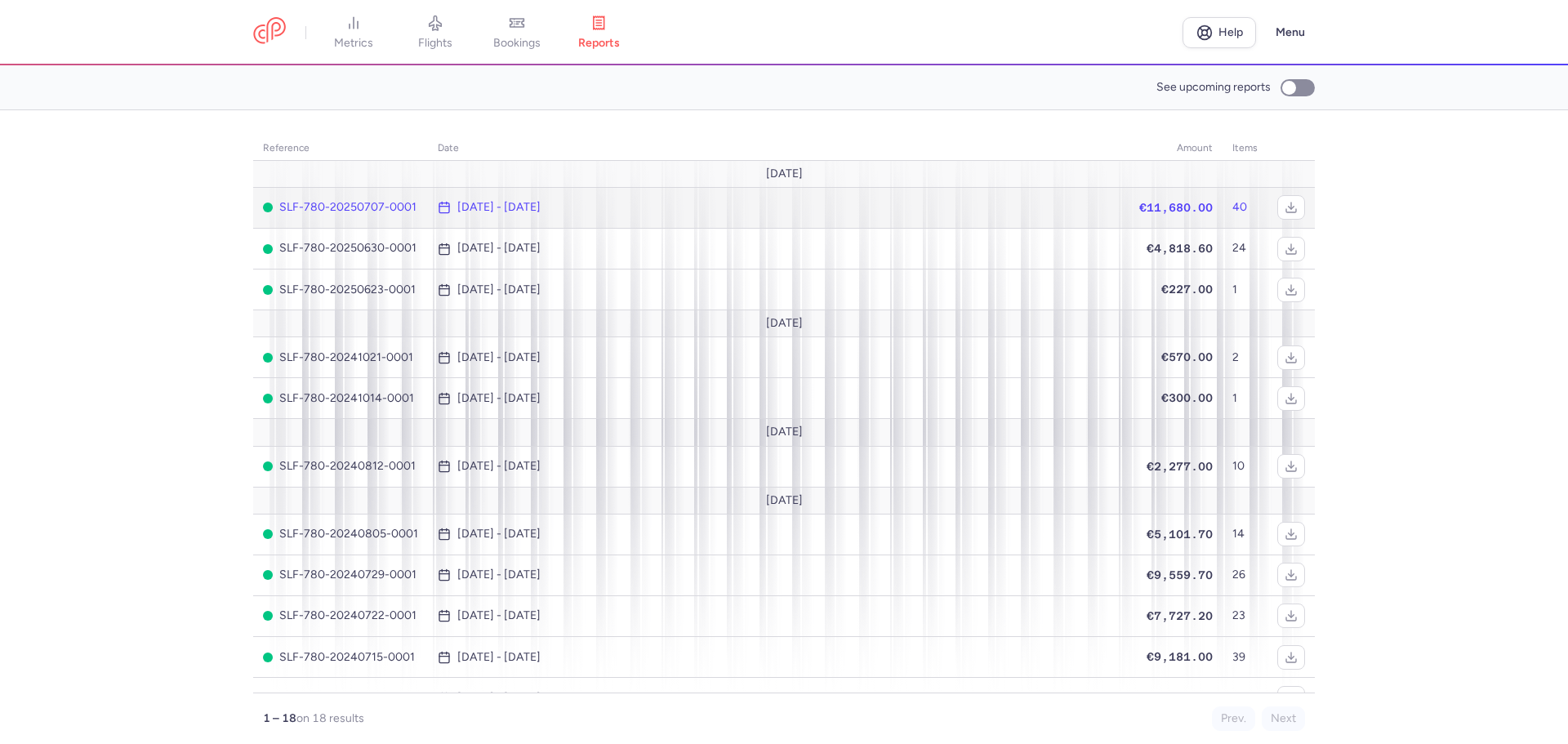 click on "SLF-780-20250707-0001" 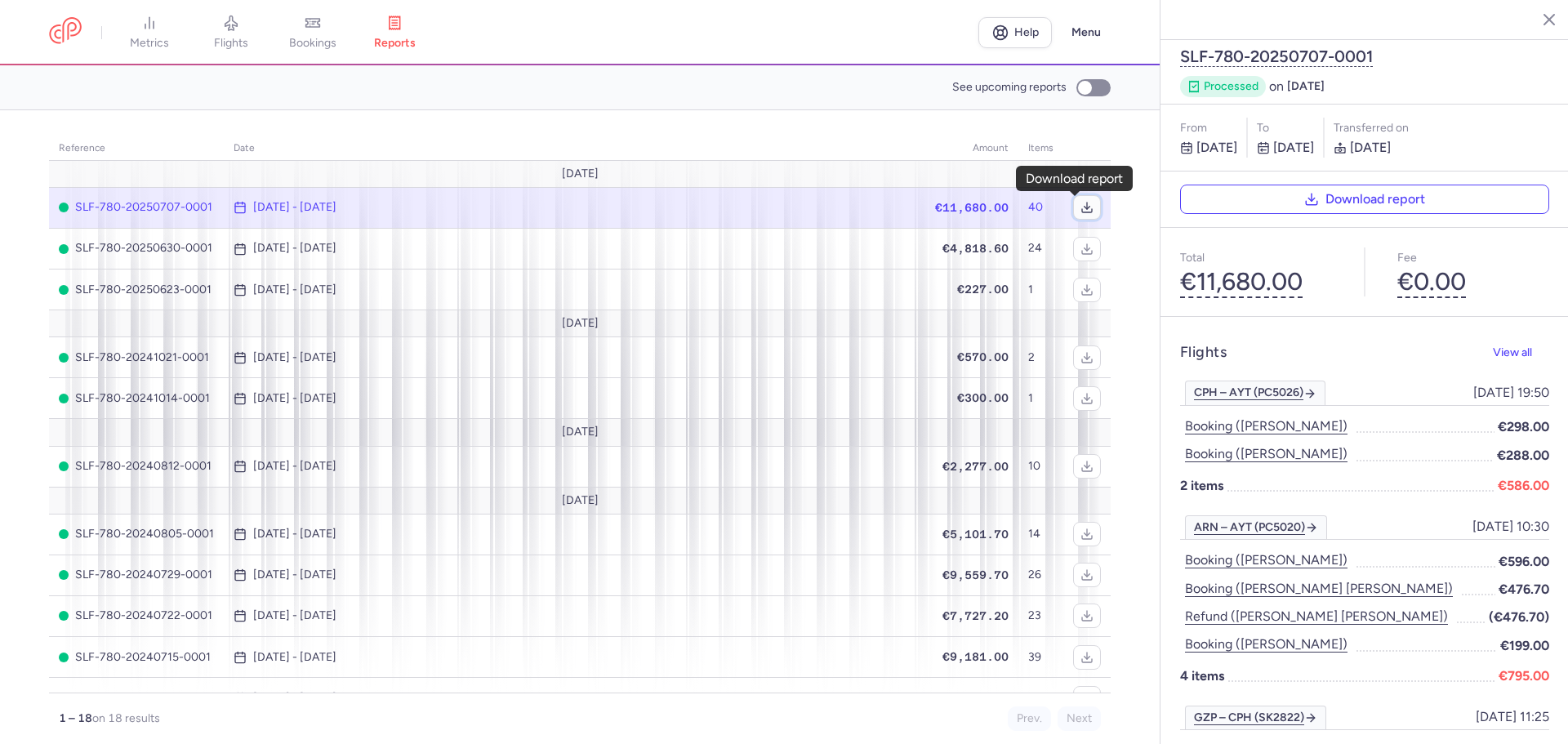 click 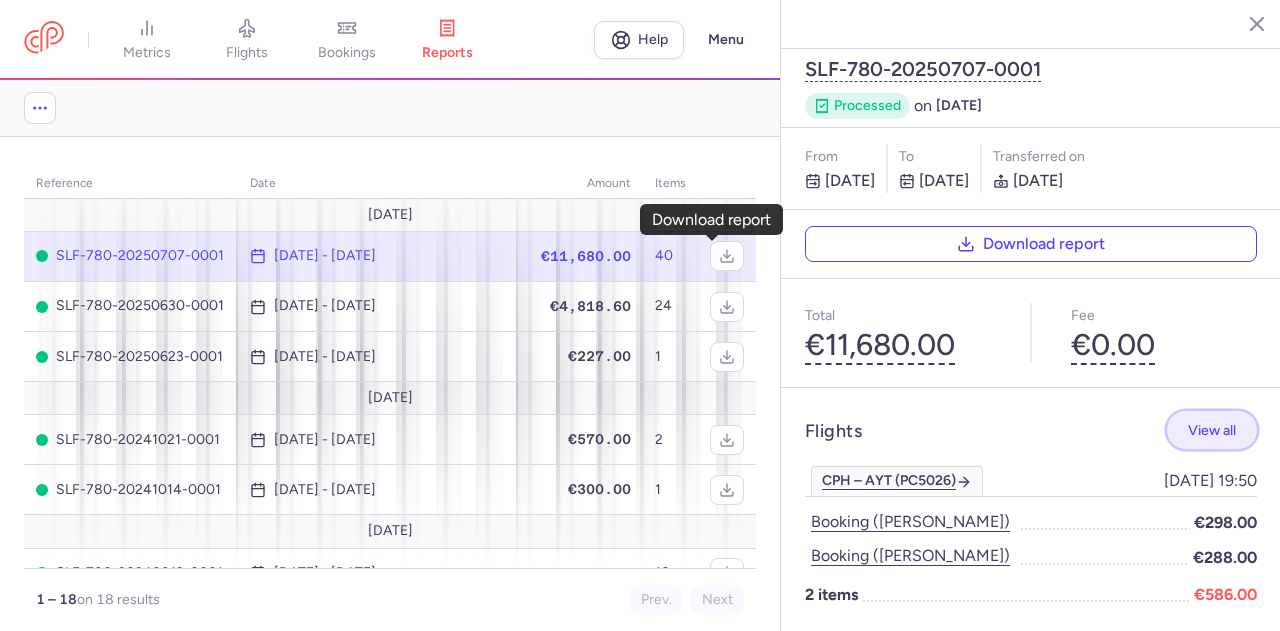 click on "View all" at bounding box center (1212, 430) 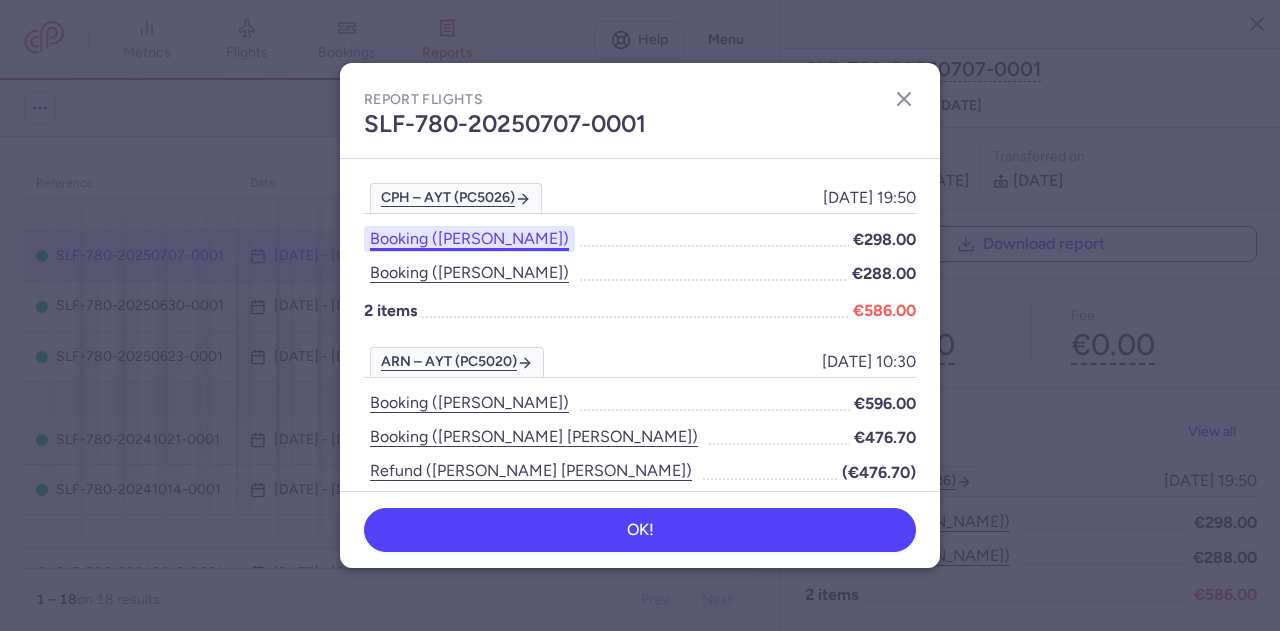 click on "Booking ([PERSON_NAME])" at bounding box center (469, 239) 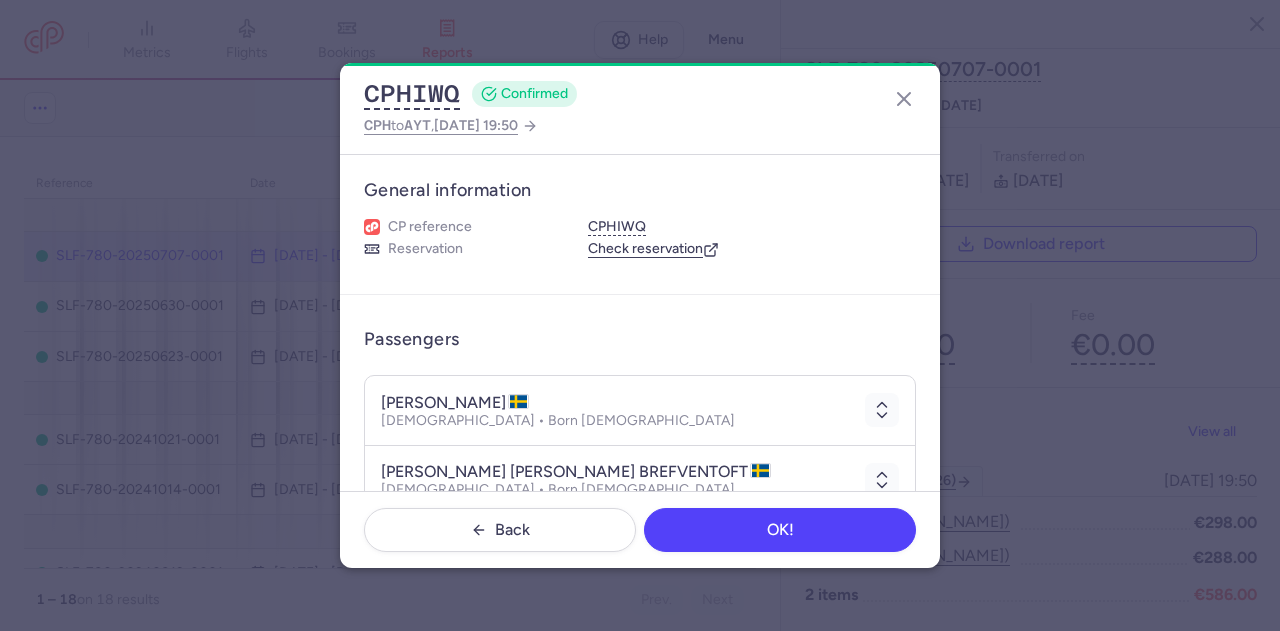 scroll, scrollTop: 100, scrollLeft: 0, axis: vertical 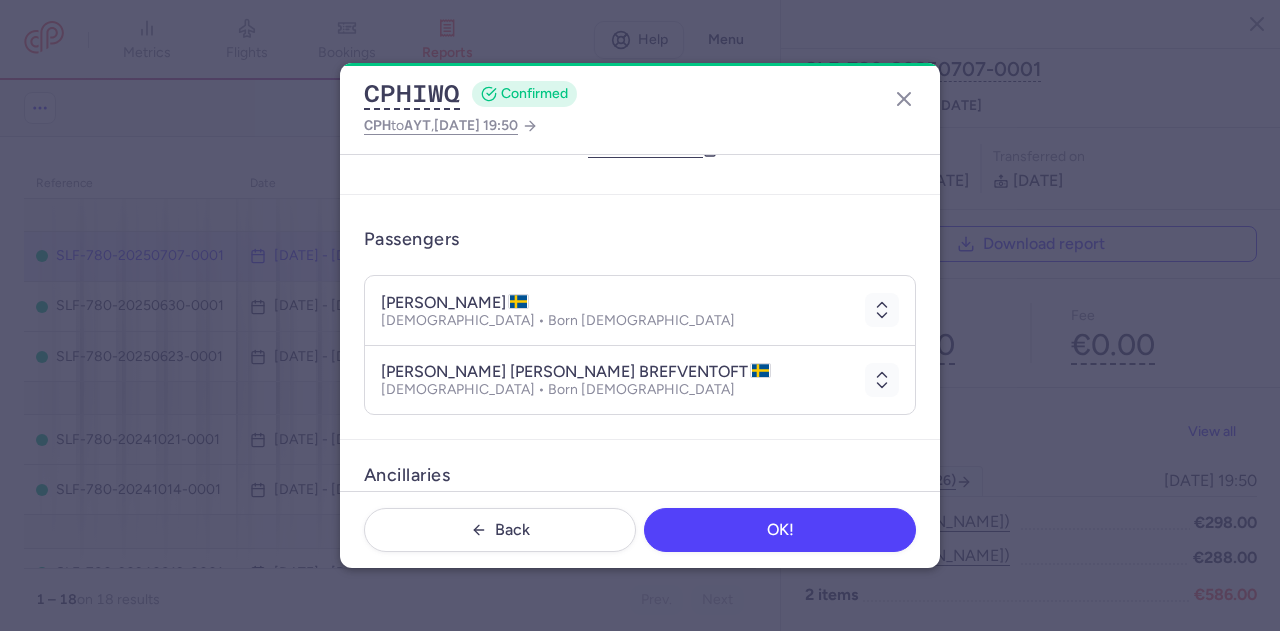 drag, startPoint x: 382, startPoint y: 298, endPoint x: 583, endPoint y: 297, distance: 201.00249 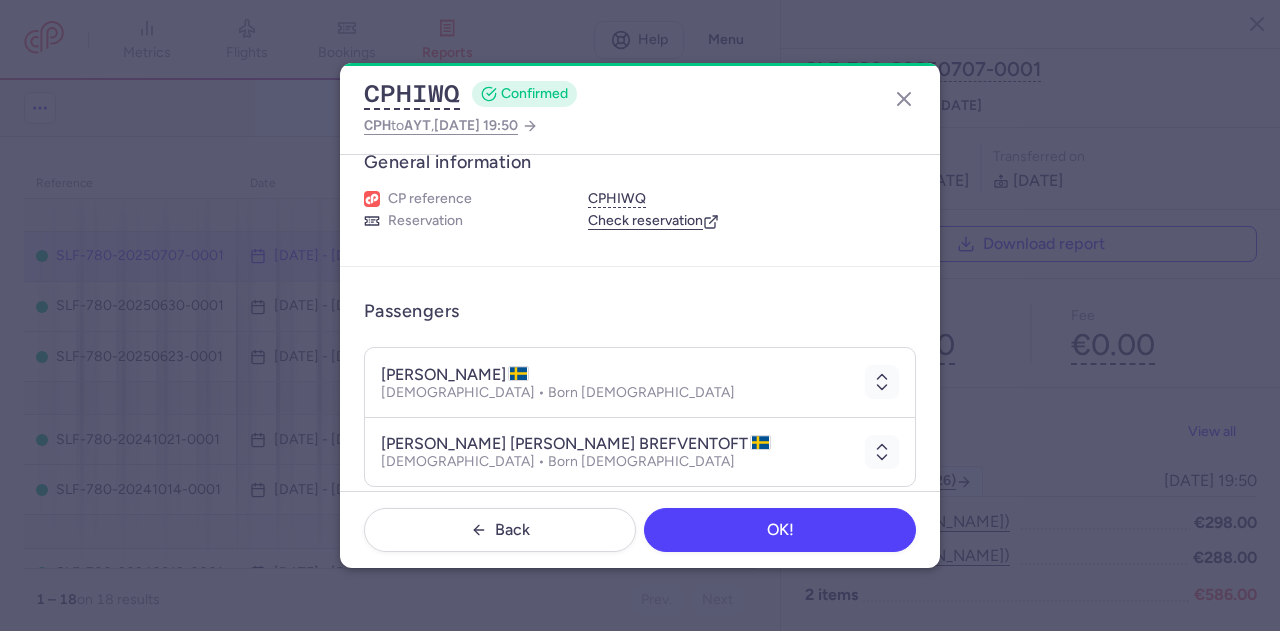 scroll, scrollTop: 0, scrollLeft: 0, axis: both 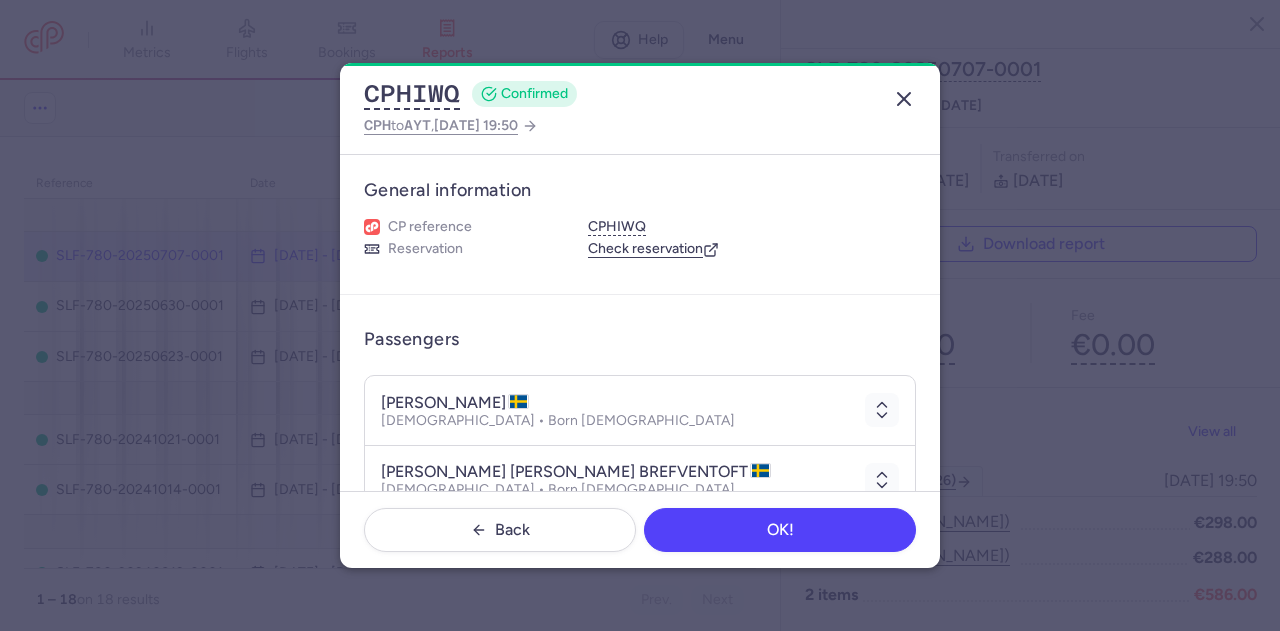 click 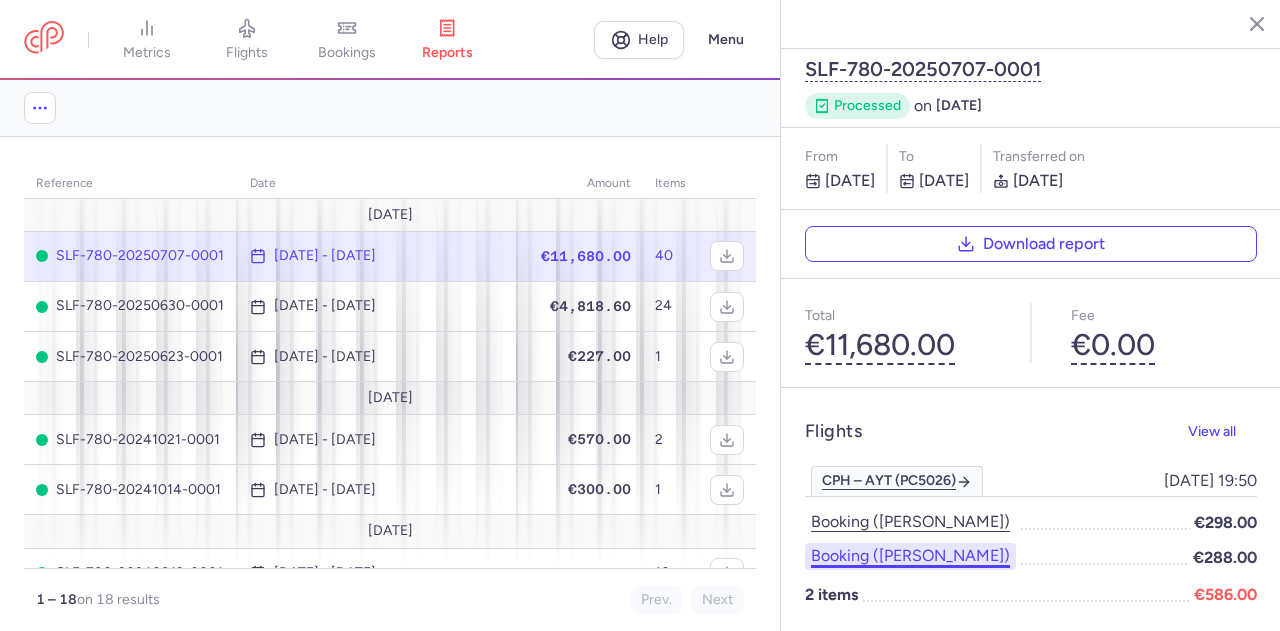 click on "Booking ([PERSON_NAME])" at bounding box center [910, 556] 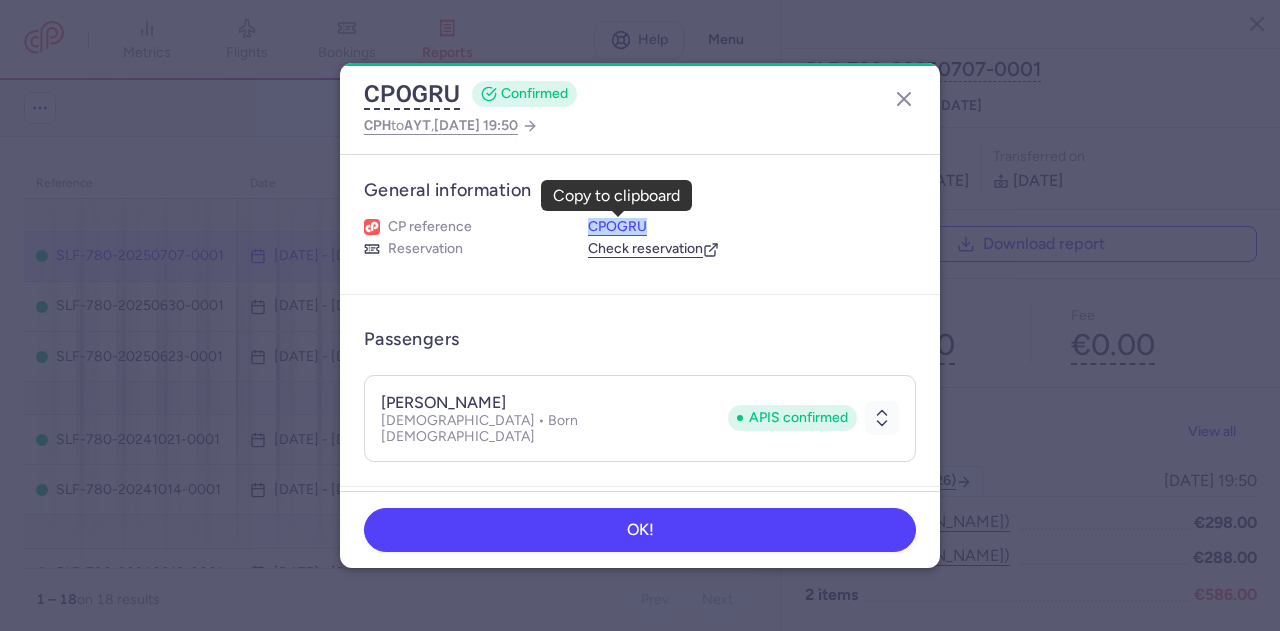 drag, startPoint x: 586, startPoint y: 226, endPoint x: 646, endPoint y: 219, distance: 60.40695 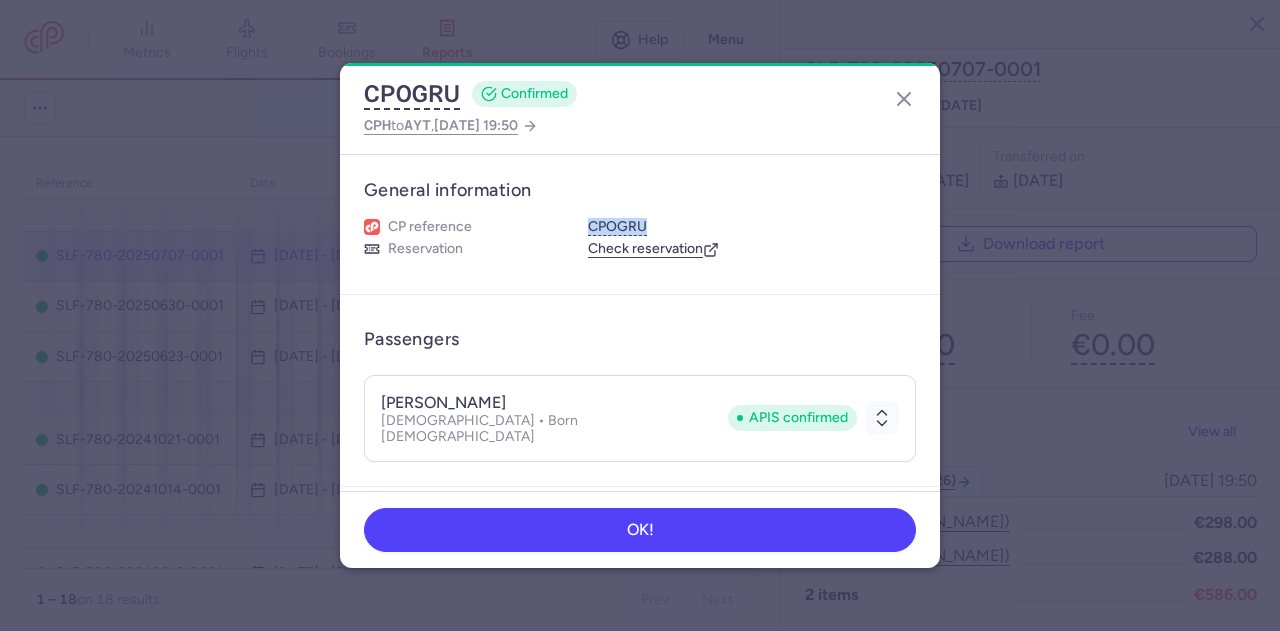 drag, startPoint x: 379, startPoint y: 395, endPoint x: 528, endPoint y: 401, distance: 149.12076 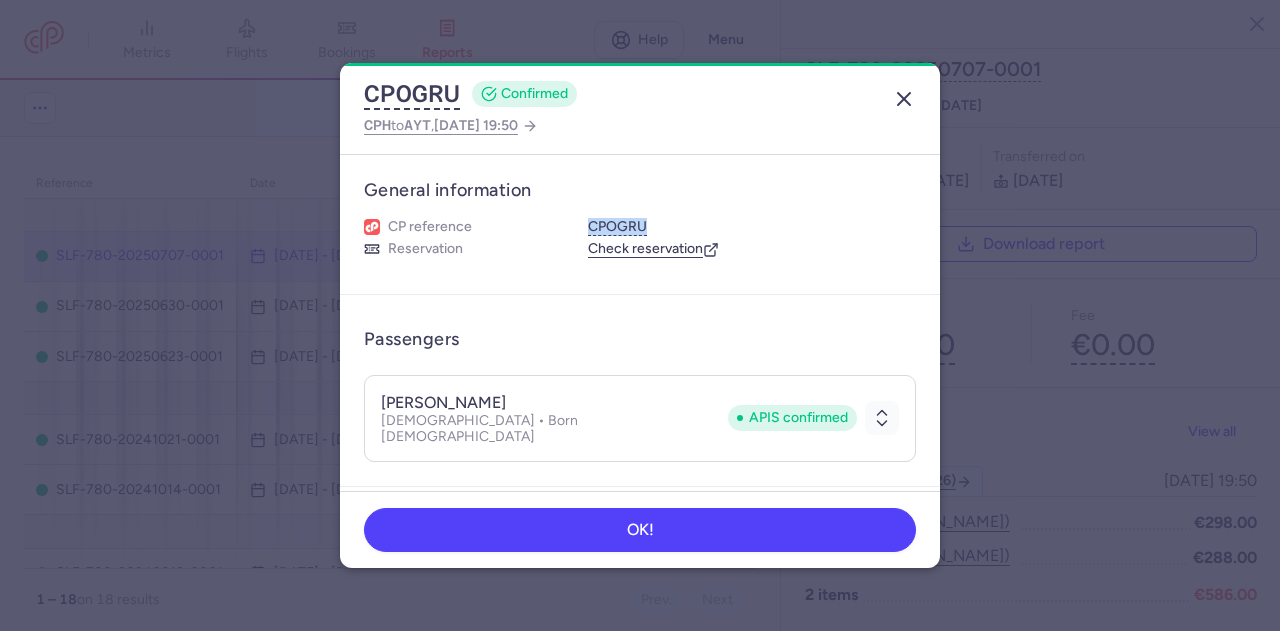 click 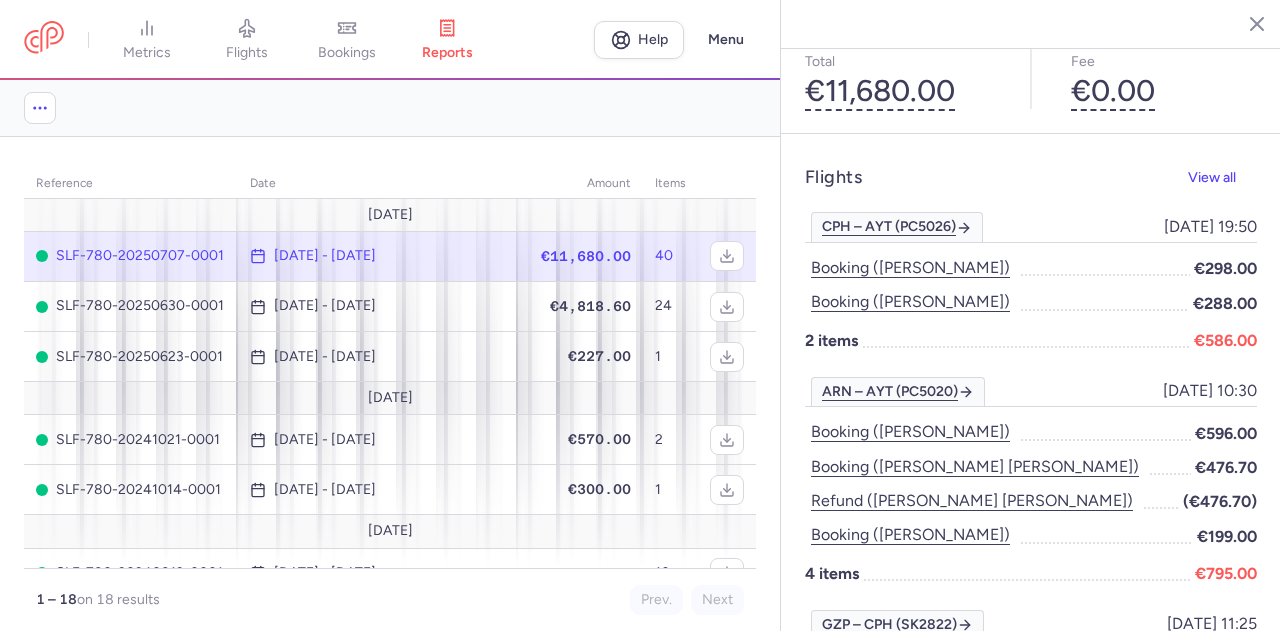 scroll, scrollTop: 300, scrollLeft: 0, axis: vertical 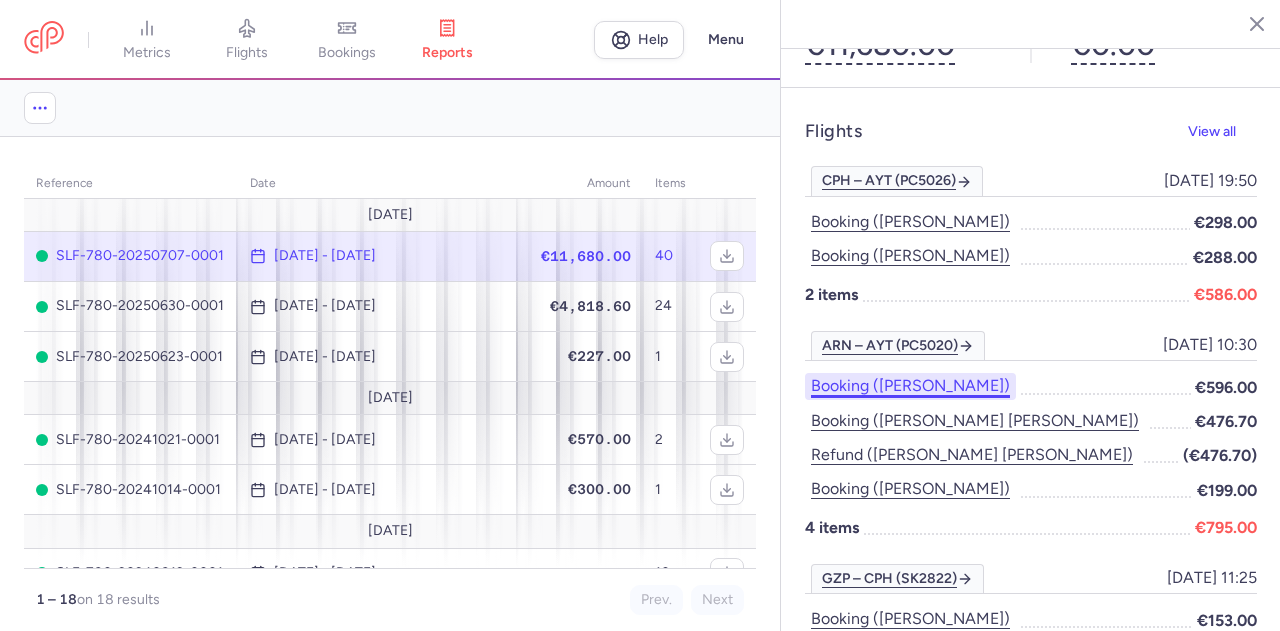 click on "Booking ([PERSON_NAME])" at bounding box center [910, 386] 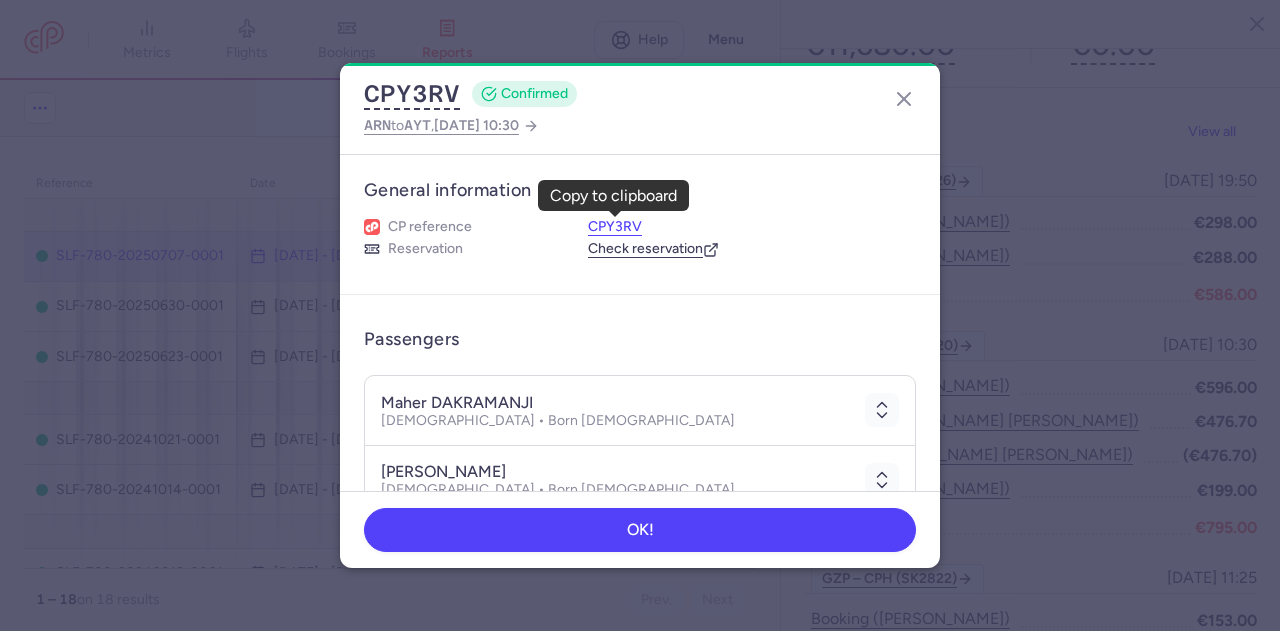 drag, startPoint x: 590, startPoint y: 225, endPoint x: 620, endPoint y: 225, distance: 30 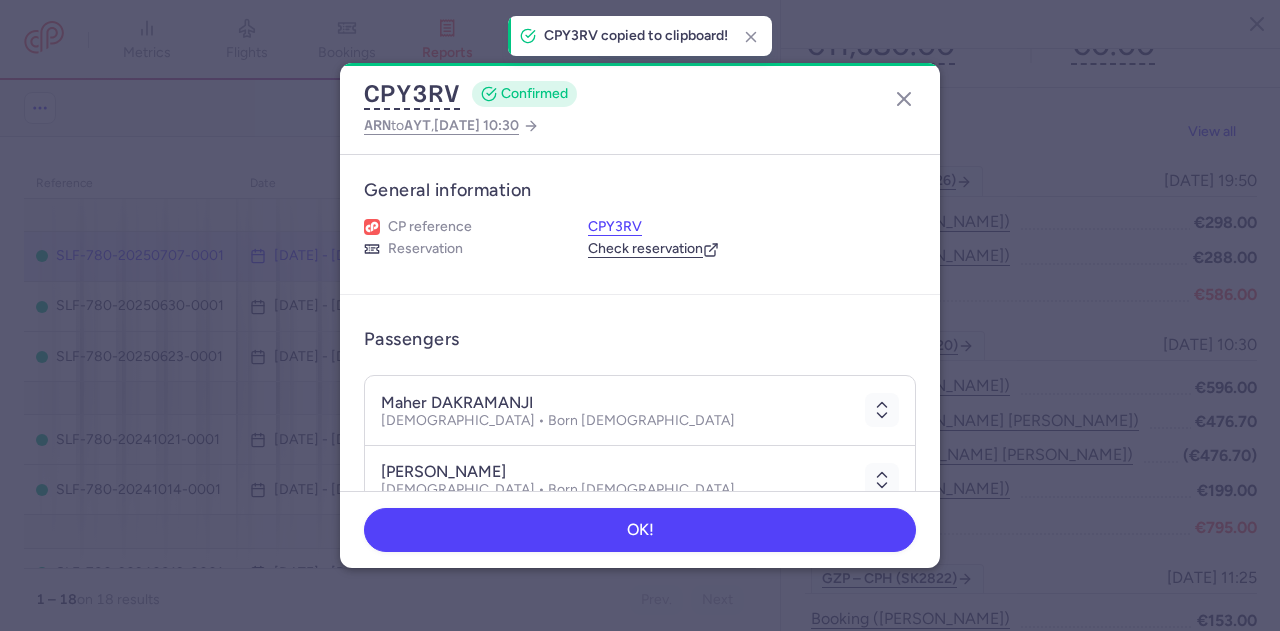 drag, startPoint x: 591, startPoint y: 225, endPoint x: 636, endPoint y: 227, distance: 45.044422 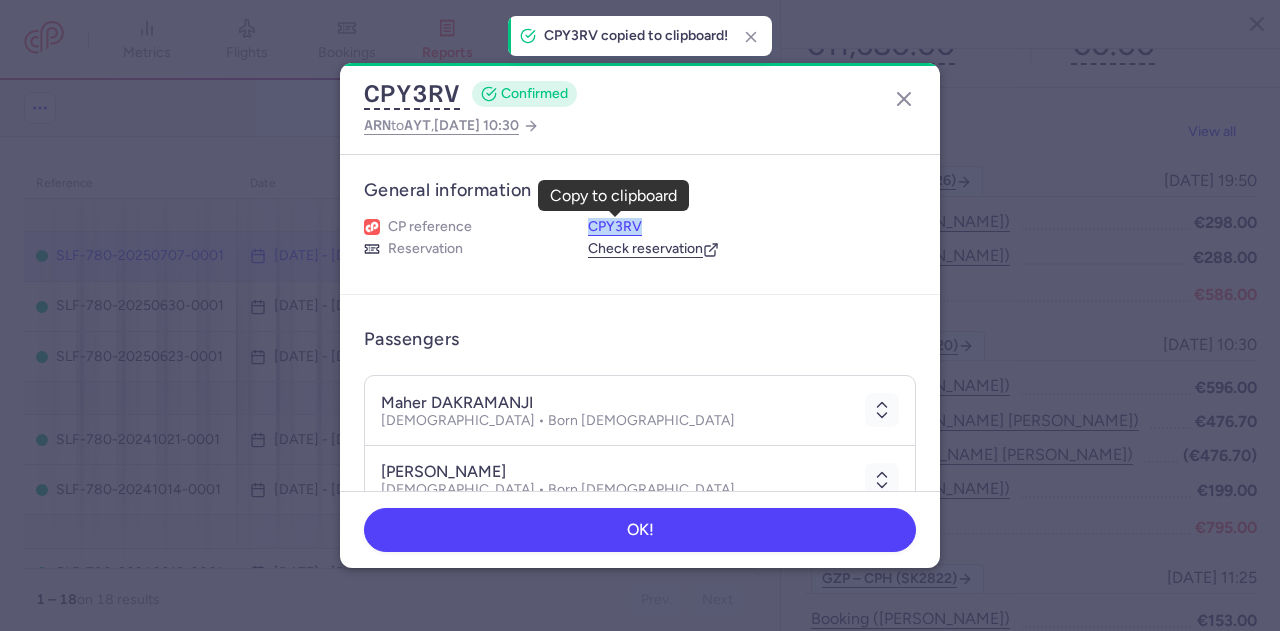 drag, startPoint x: 584, startPoint y: 222, endPoint x: 638, endPoint y: 224, distance: 54.037025 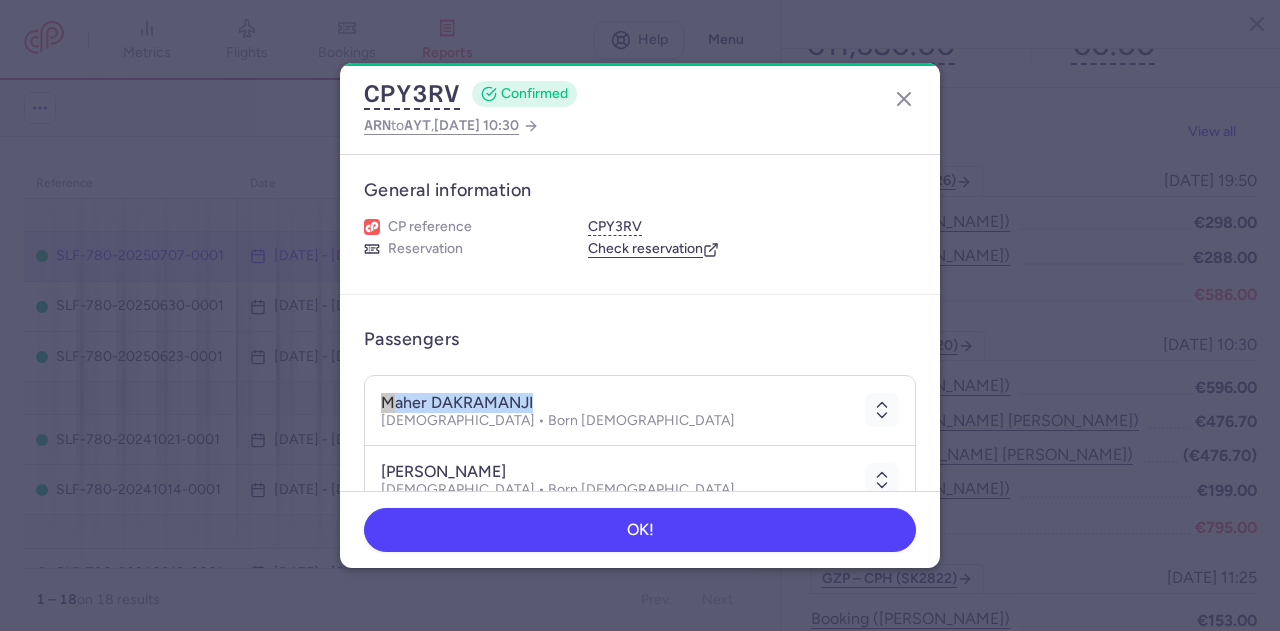drag, startPoint x: 380, startPoint y: 397, endPoint x: 528, endPoint y: 396, distance: 148.00337 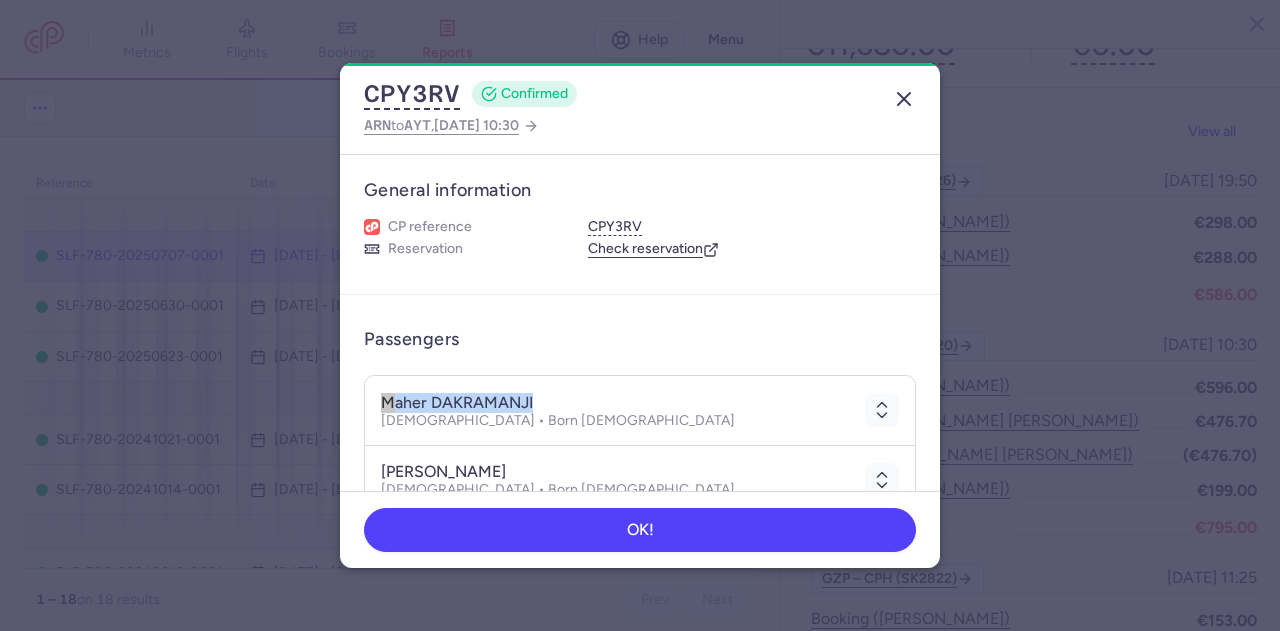 click 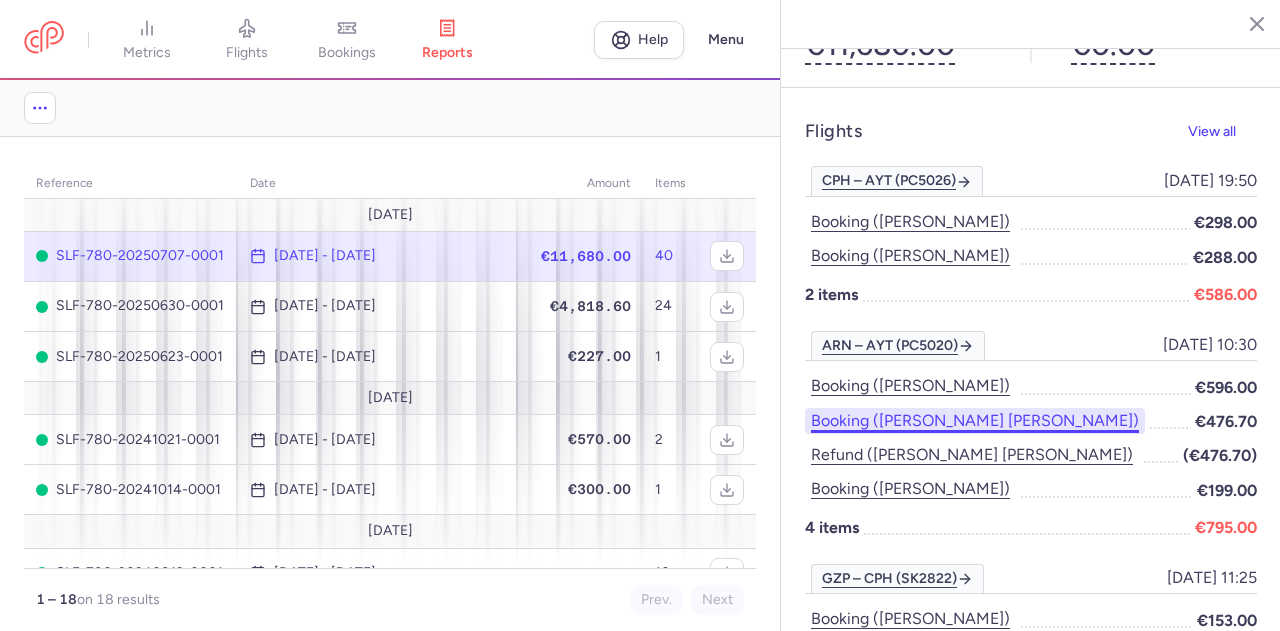 click on "Booking ([PERSON_NAME] [PERSON_NAME])" at bounding box center [975, 421] 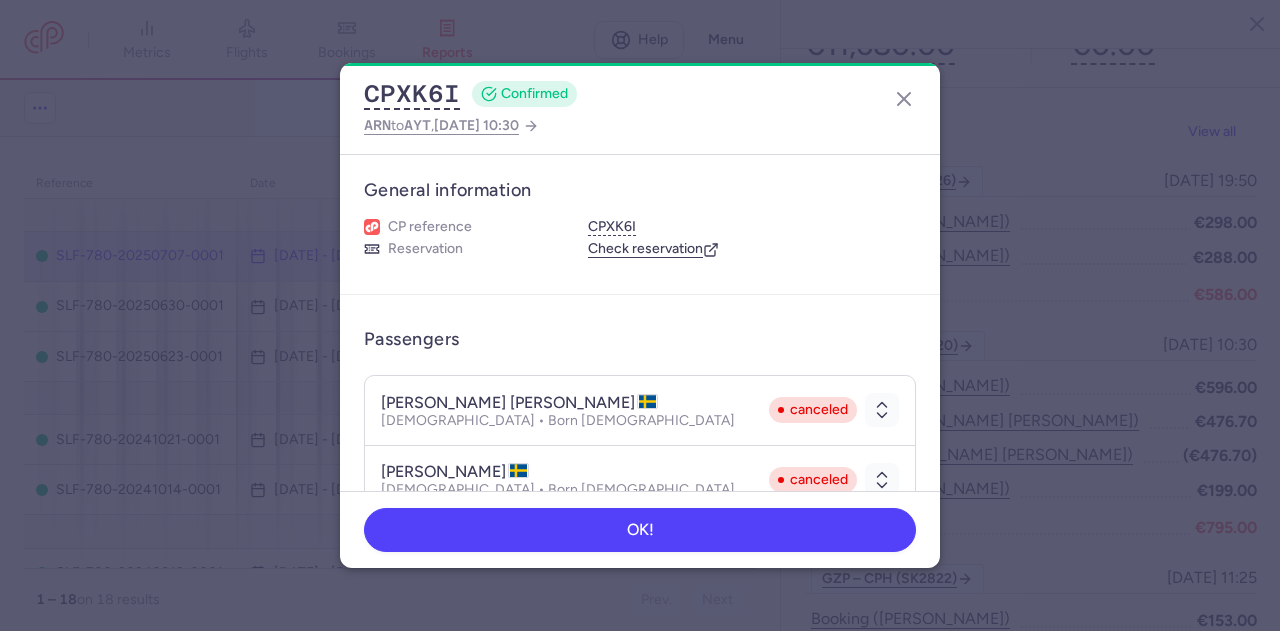 drag, startPoint x: 588, startPoint y: 221, endPoint x: 645, endPoint y: 220, distance: 57.00877 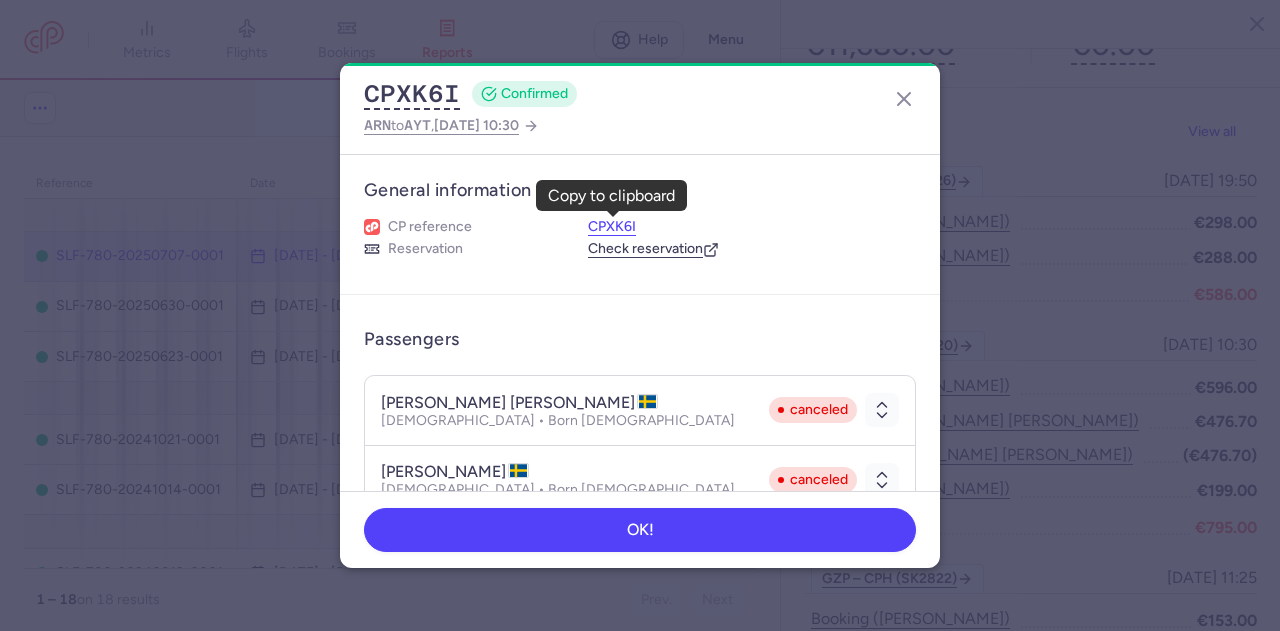 drag, startPoint x: 590, startPoint y: 225, endPoint x: 614, endPoint y: 228, distance: 24.186773 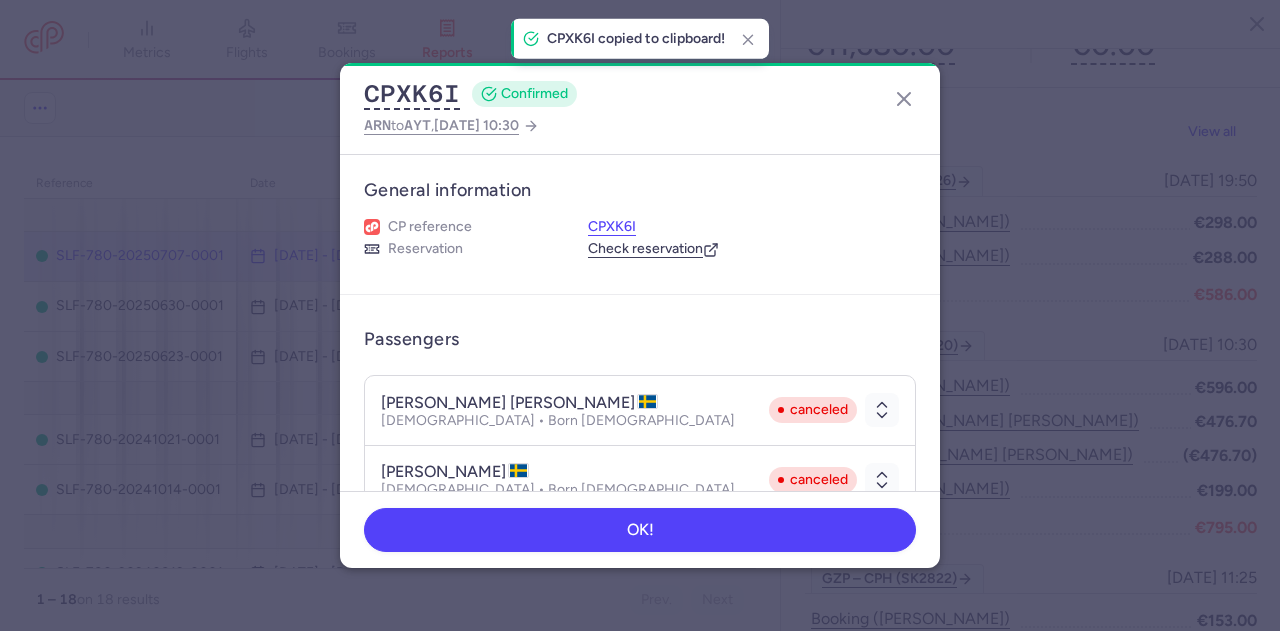 click on "CPXK6I" at bounding box center (612, 227) 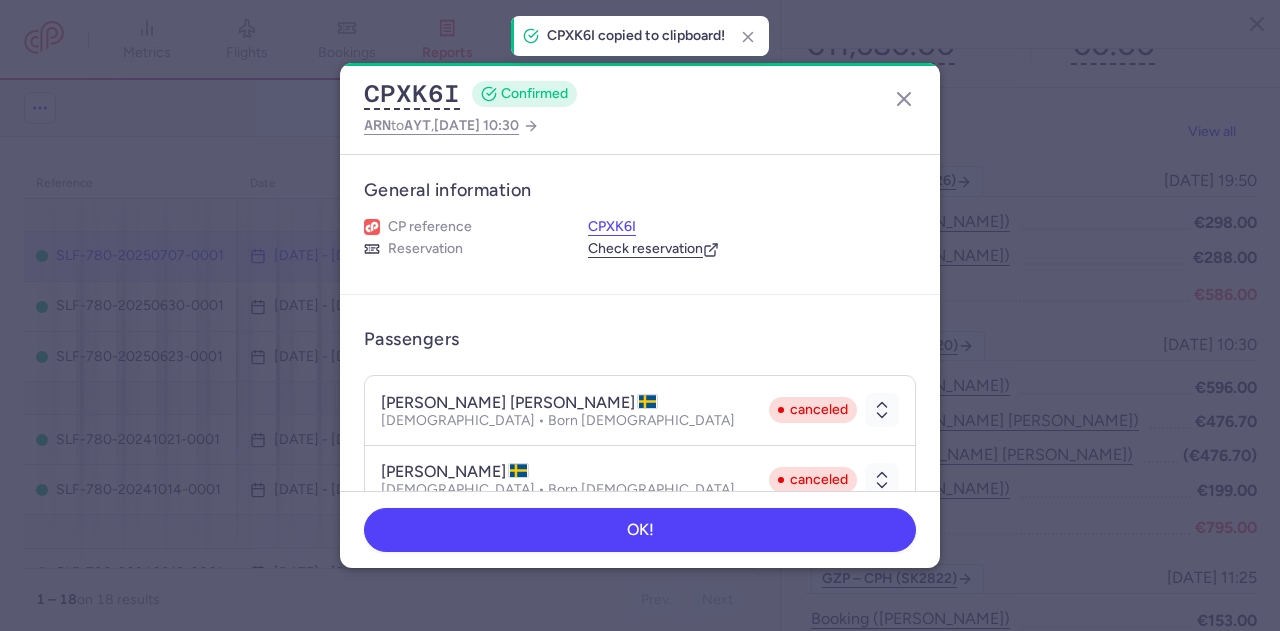 click on "CPXK6I" at bounding box center (612, 227) 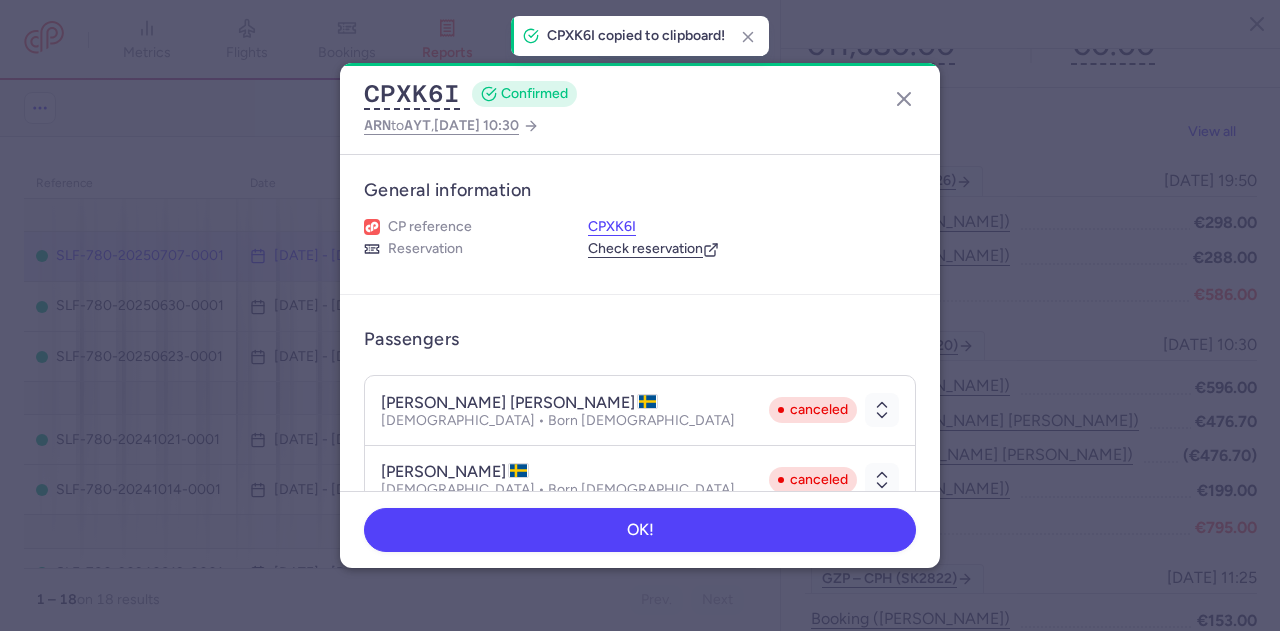 click on "CPXK6I" at bounding box center (612, 227) 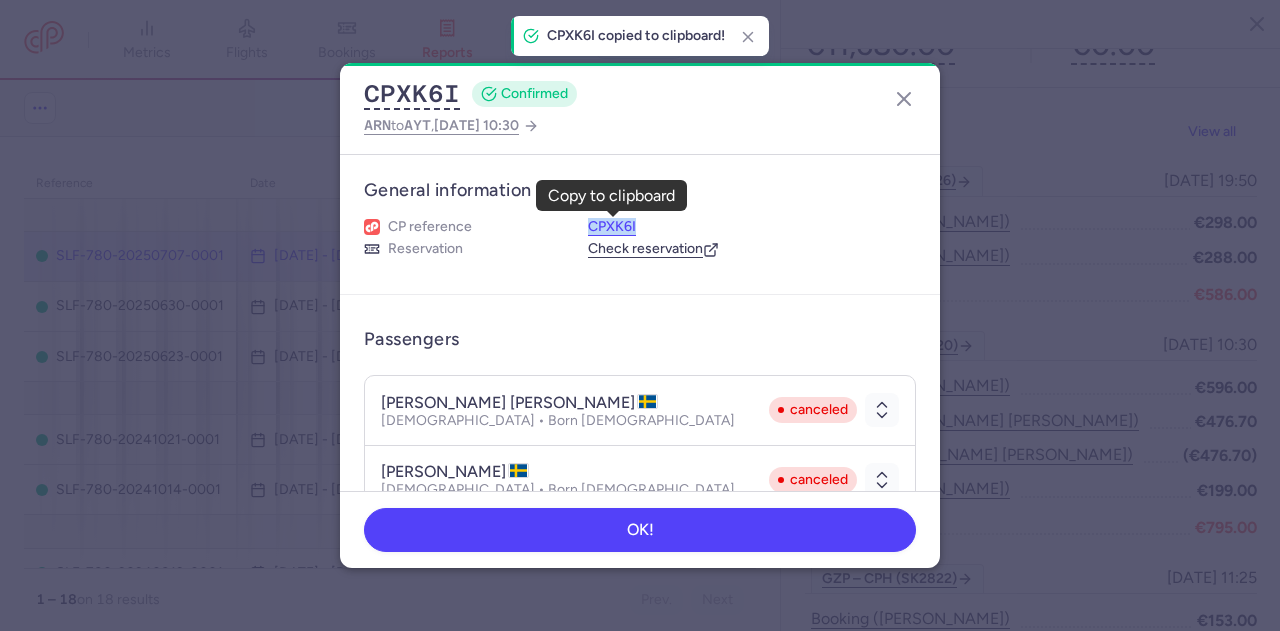 drag, startPoint x: 586, startPoint y: 224, endPoint x: 634, endPoint y: 227, distance: 48.09366 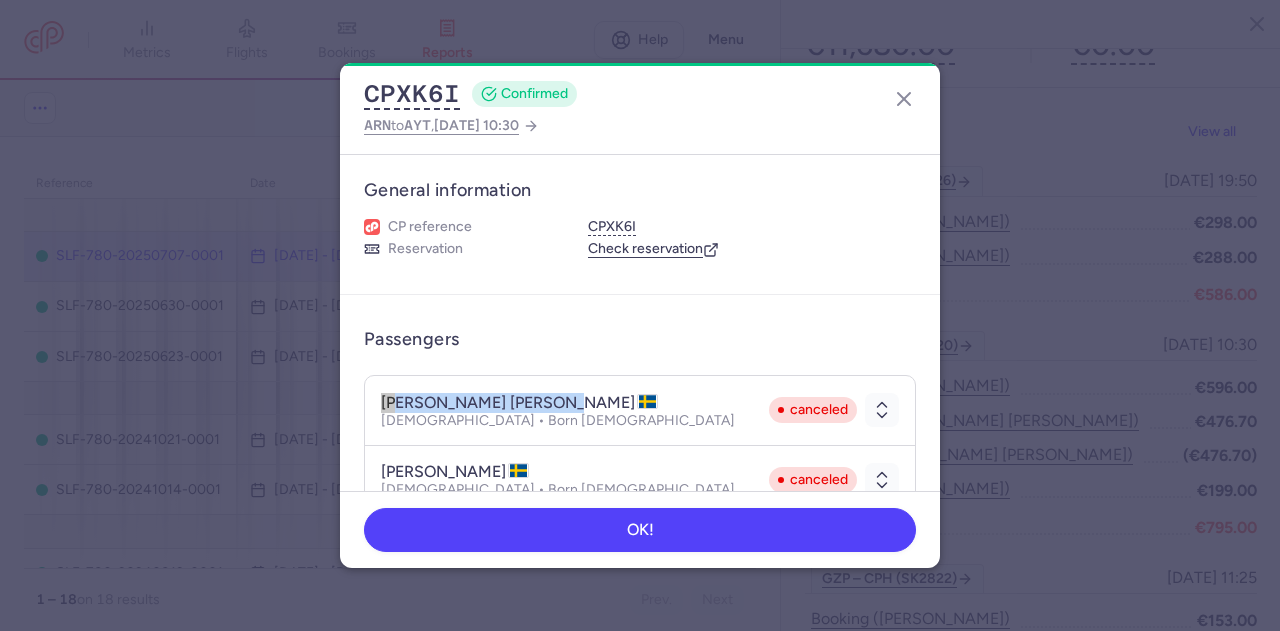 drag, startPoint x: 378, startPoint y: 396, endPoint x: 584, endPoint y: 407, distance: 206.29349 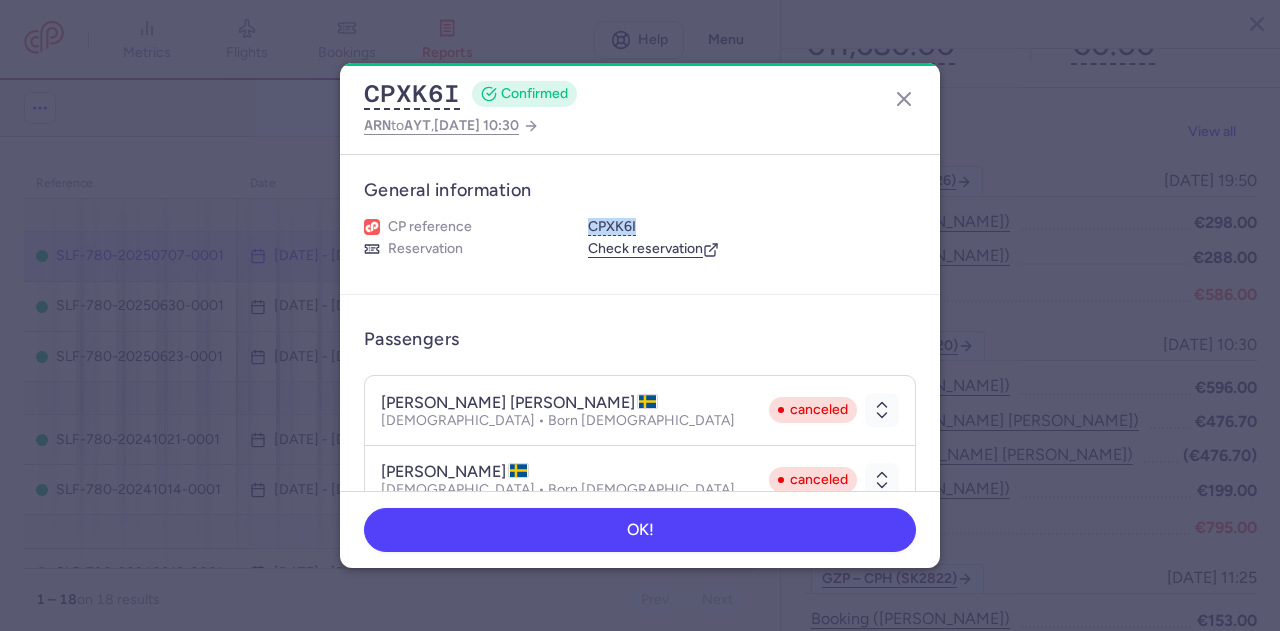 drag, startPoint x: 642, startPoint y: 226, endPoint x: 582, endPoint y: 223, distance: 60.074955 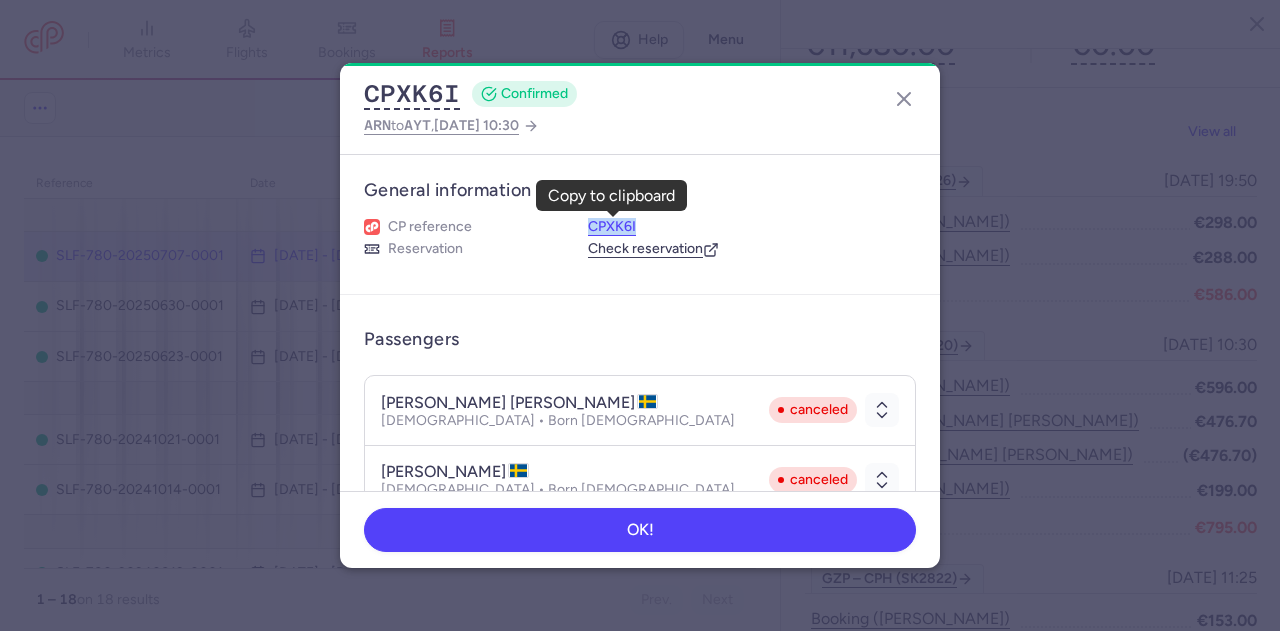 copy on "CPXK6I" 